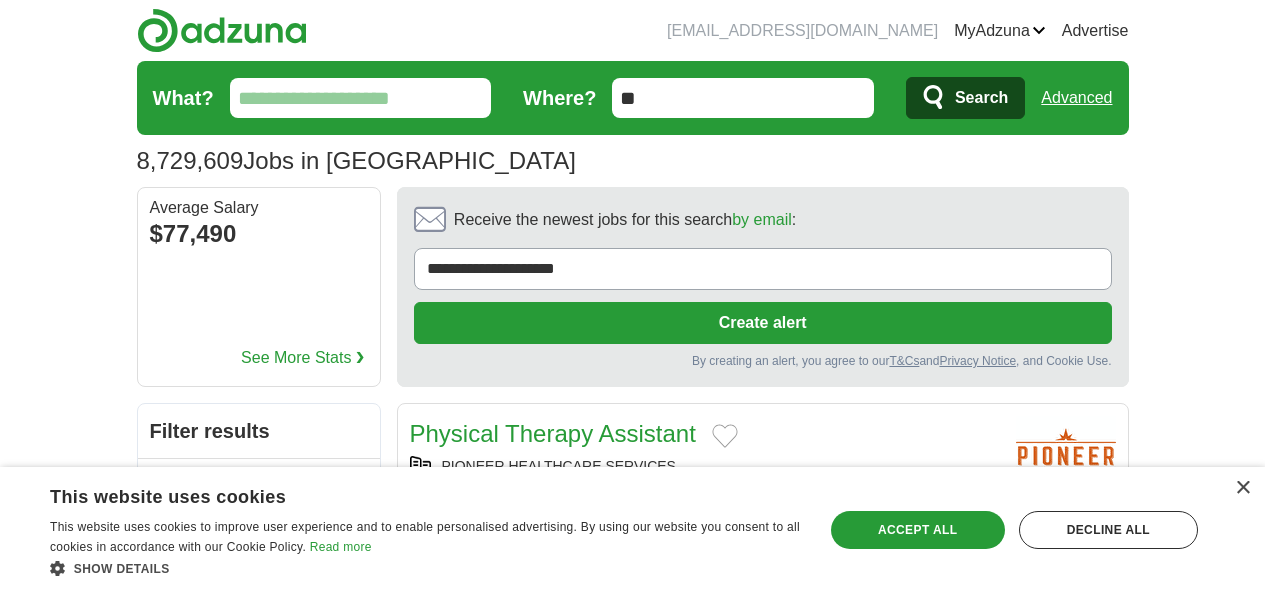 scroll, scrollTop: 0, scrollLeft: 0, axis: both 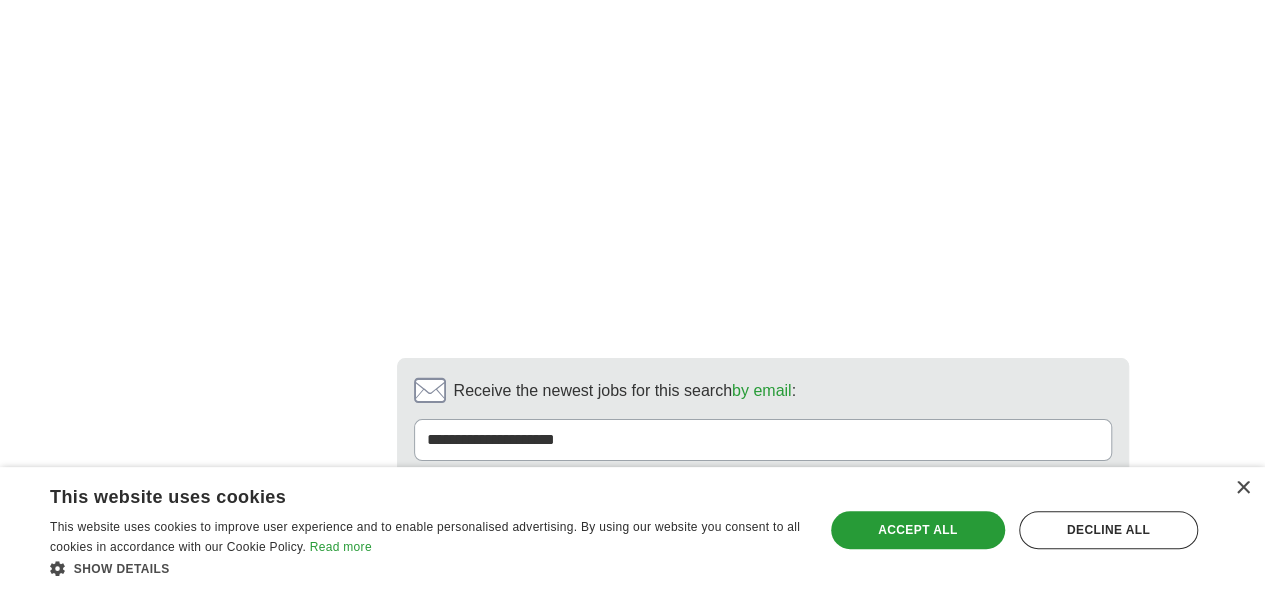 click on "2" at bounding box center [607, 624] 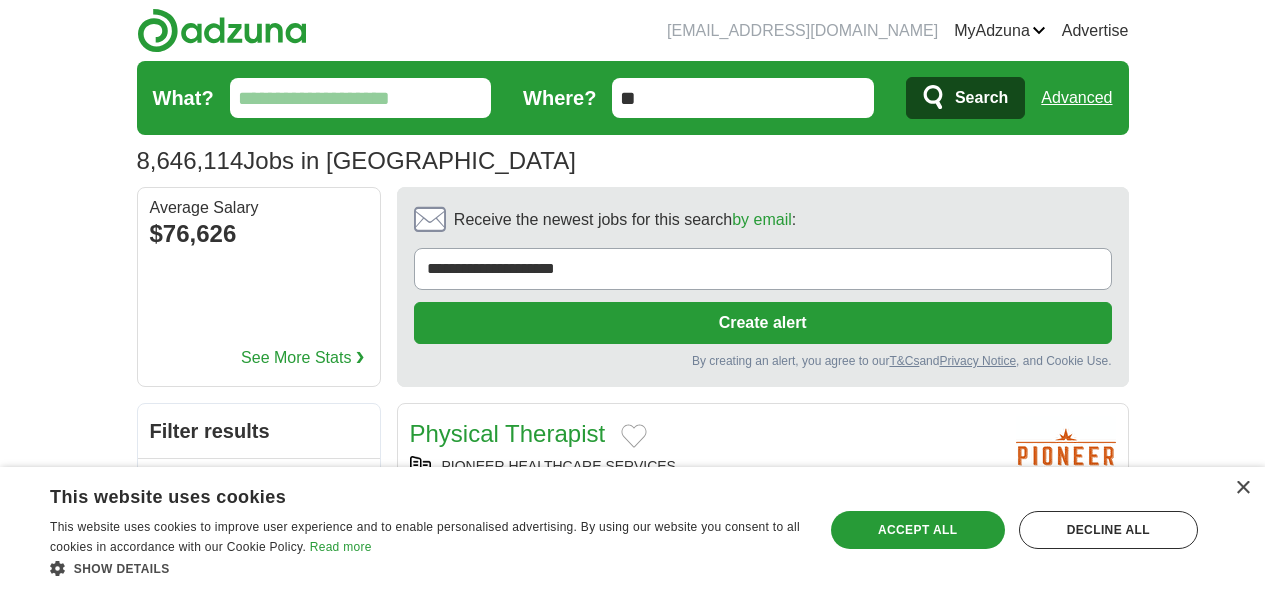 scroll, scrollTop: 0, scrollLeft: 0, axis: both 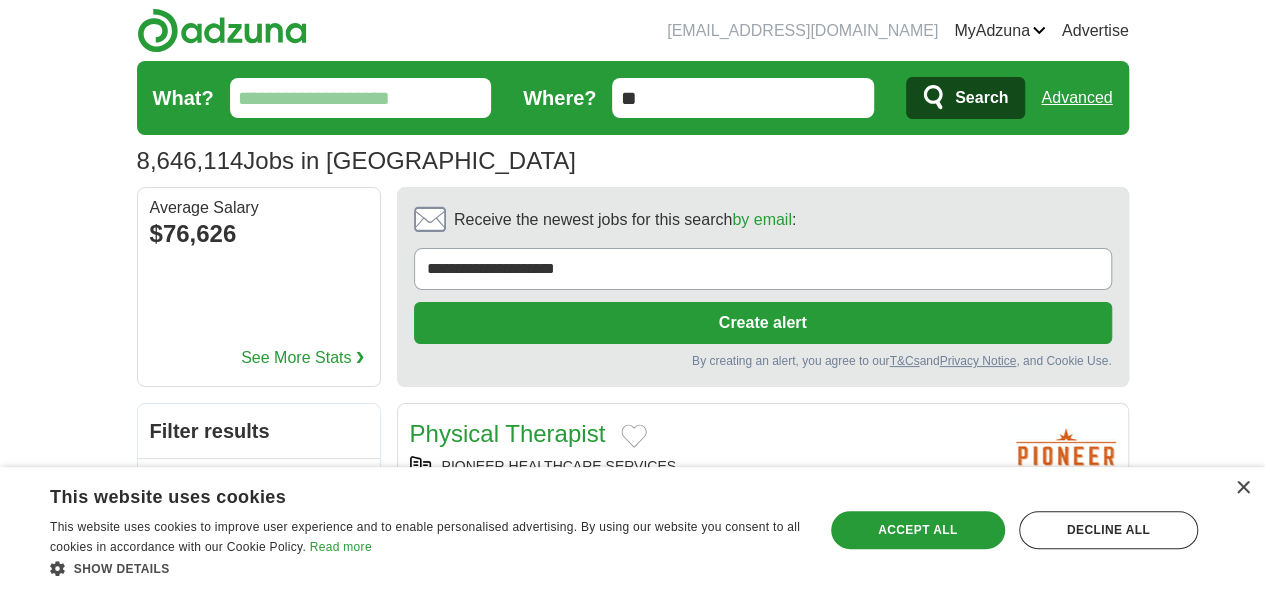 click on "What?" at bounding box center (361, 98) 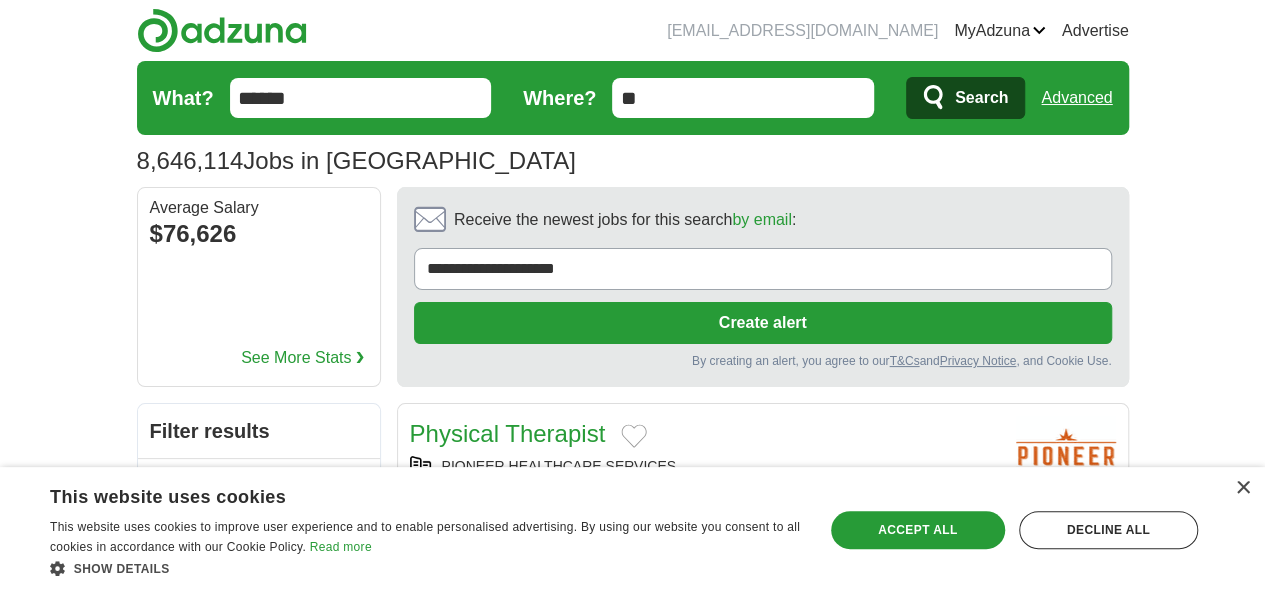 type on "******" 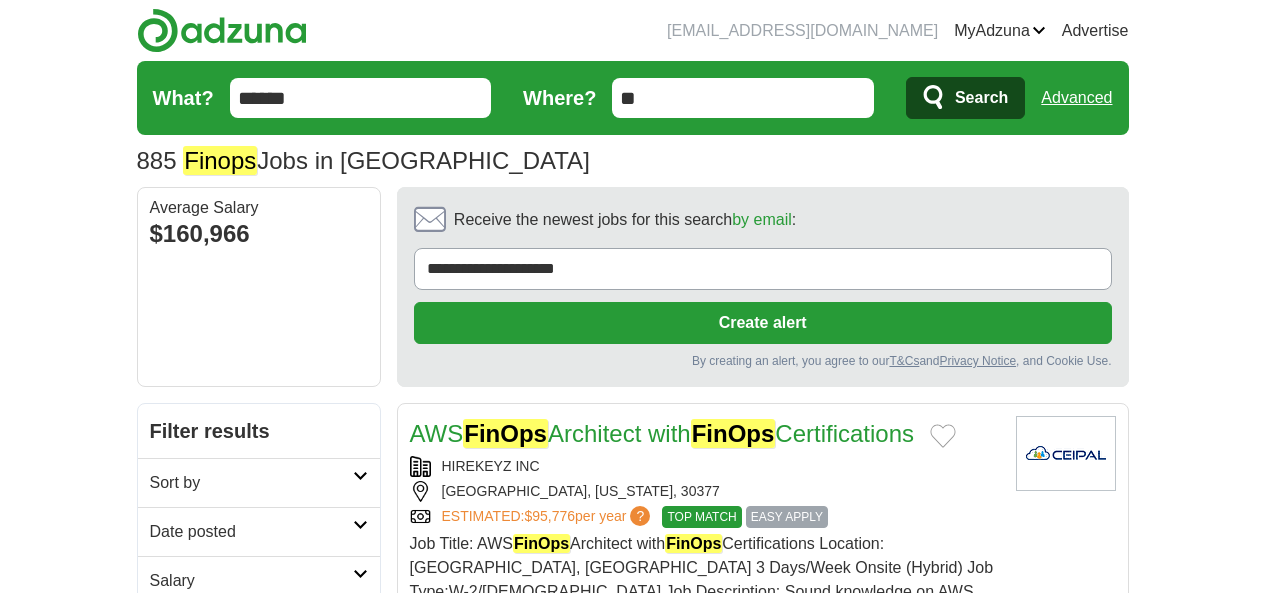 scroll, scrollTop: 333, scrollLeft: 0, axis: vertical 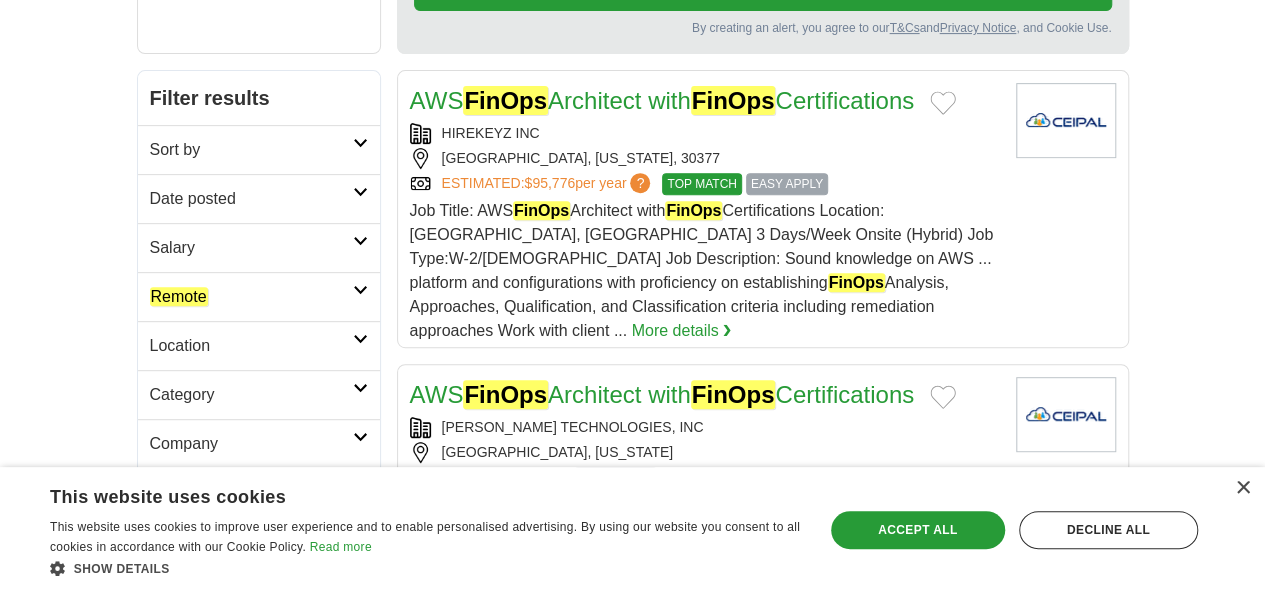 click on "Remote" 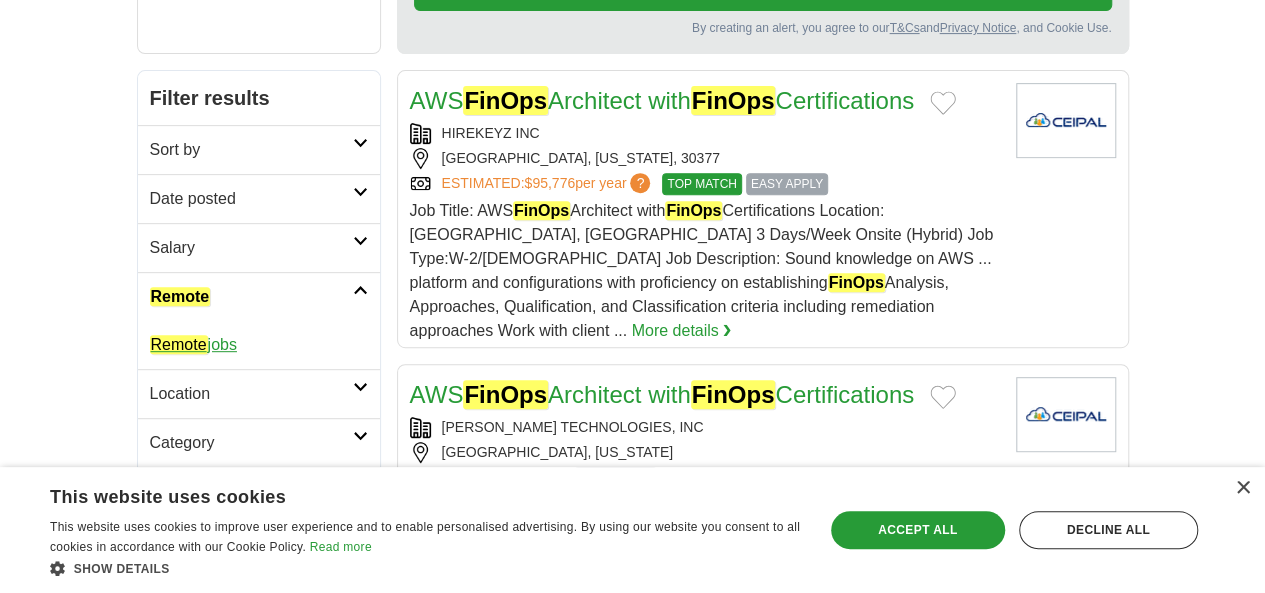 click on "Remote" 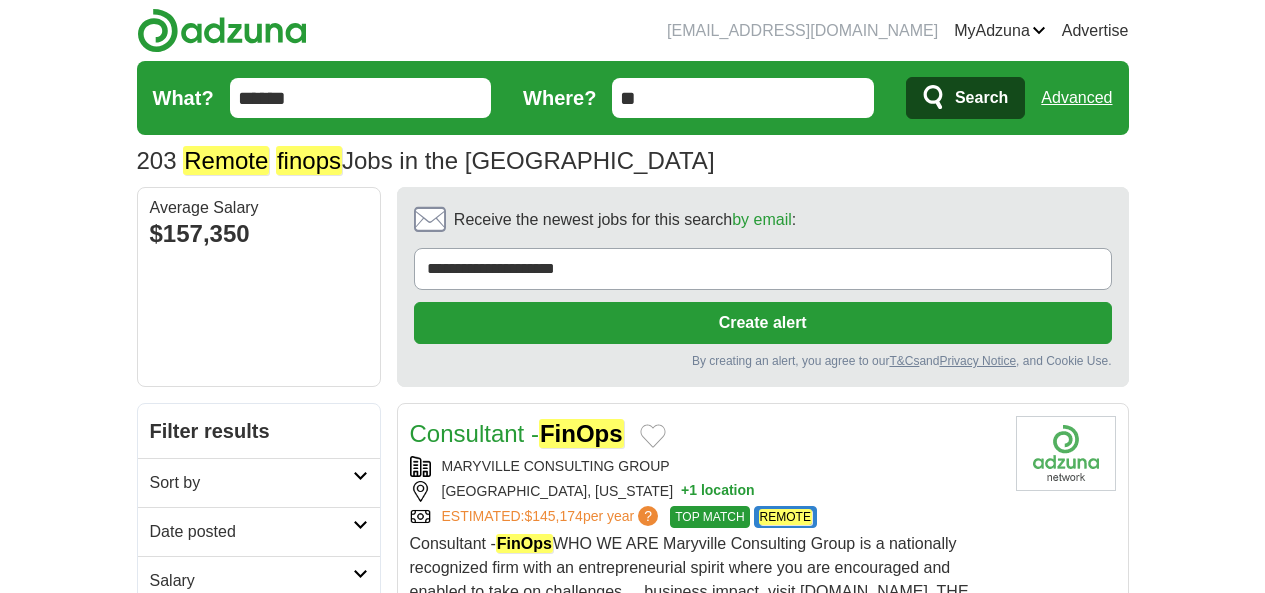 scroll, scrollTop: 0, scrollLeft: 0, axis: both 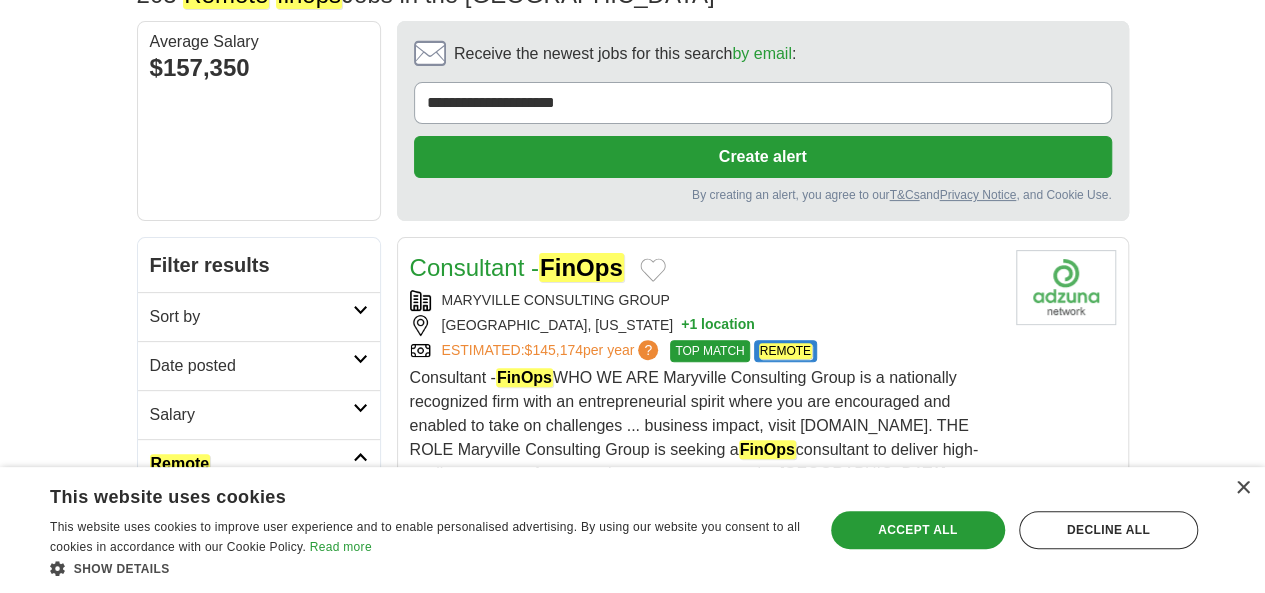 click on "Date posted" at bounding box center [251, 366] 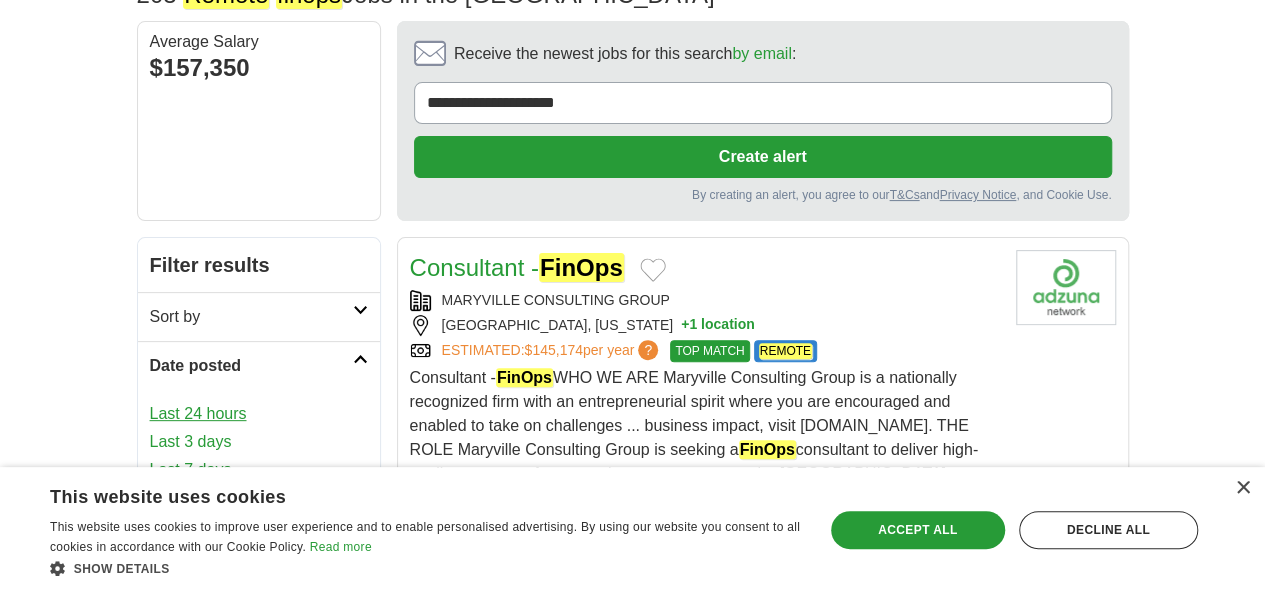 click on "Last 24 hours" at bounding box center [259, 414] 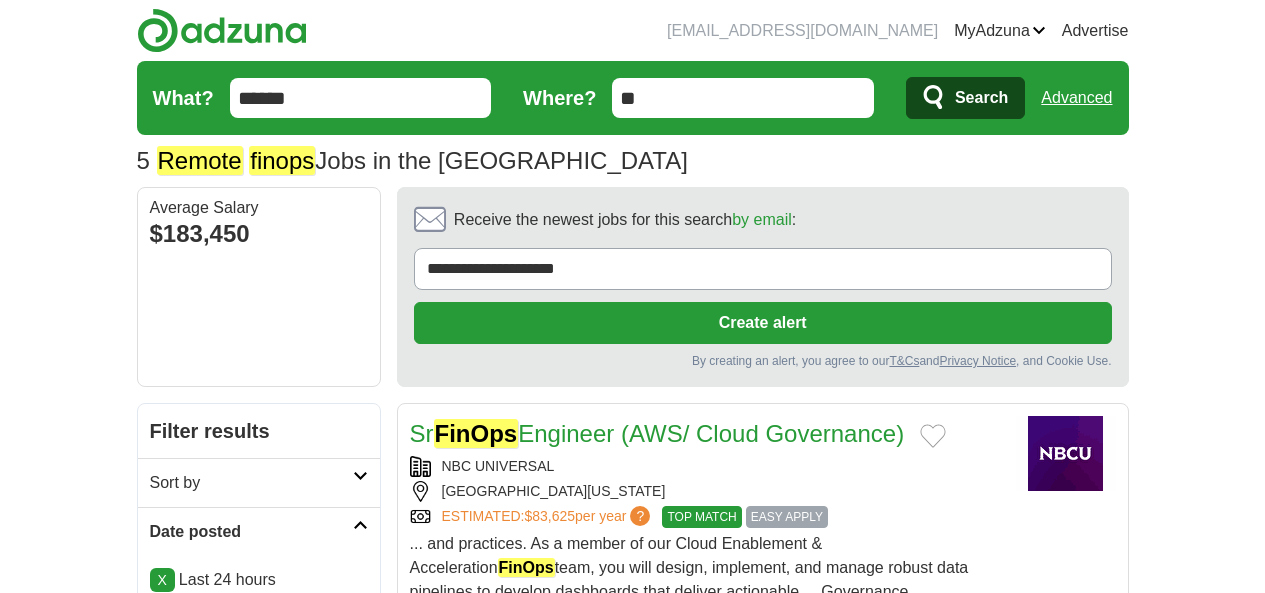 scroll, scrollTop: 0, scrollLeft: 0, axis: both 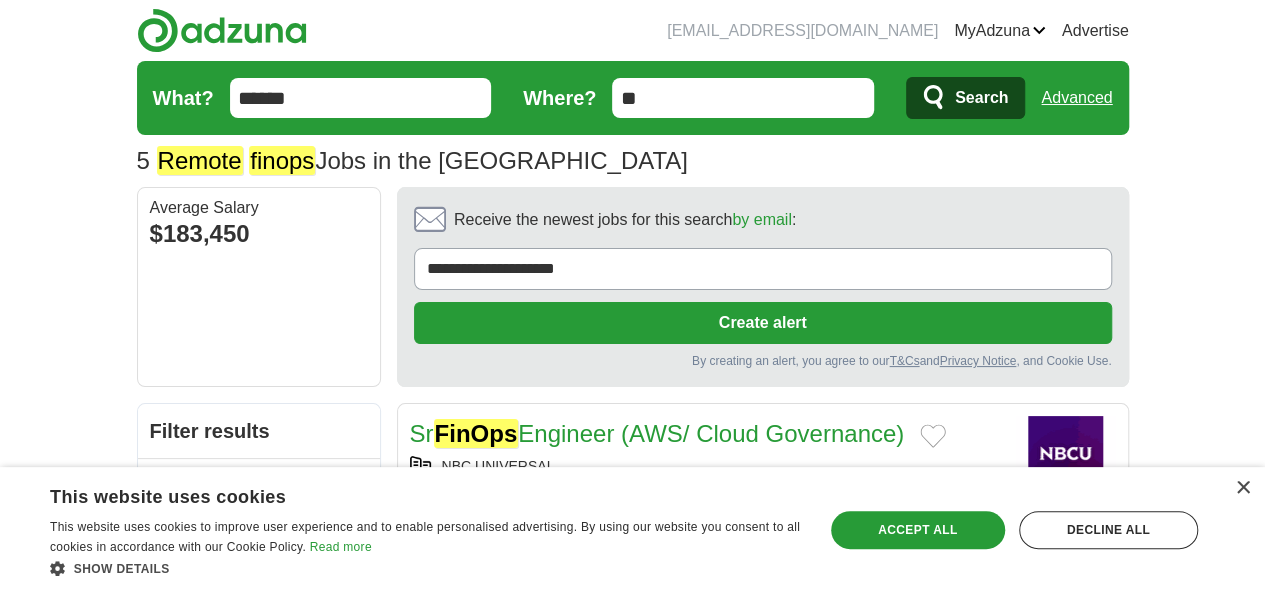 click on "******" at bounding box center [361, 98] 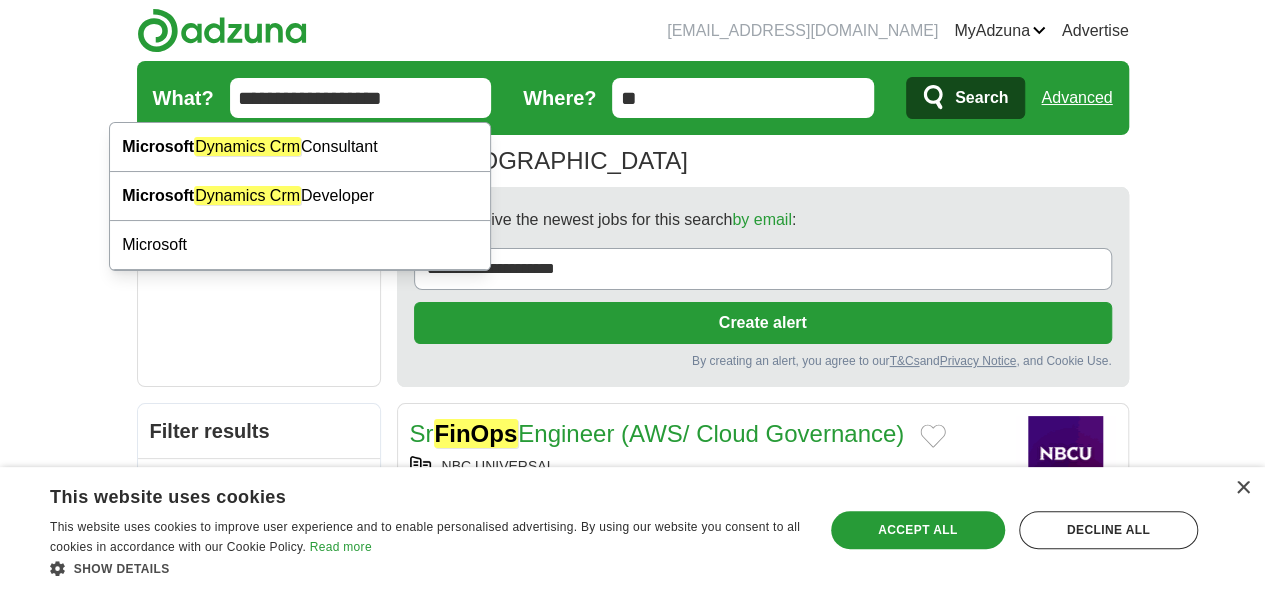 type on "**********" 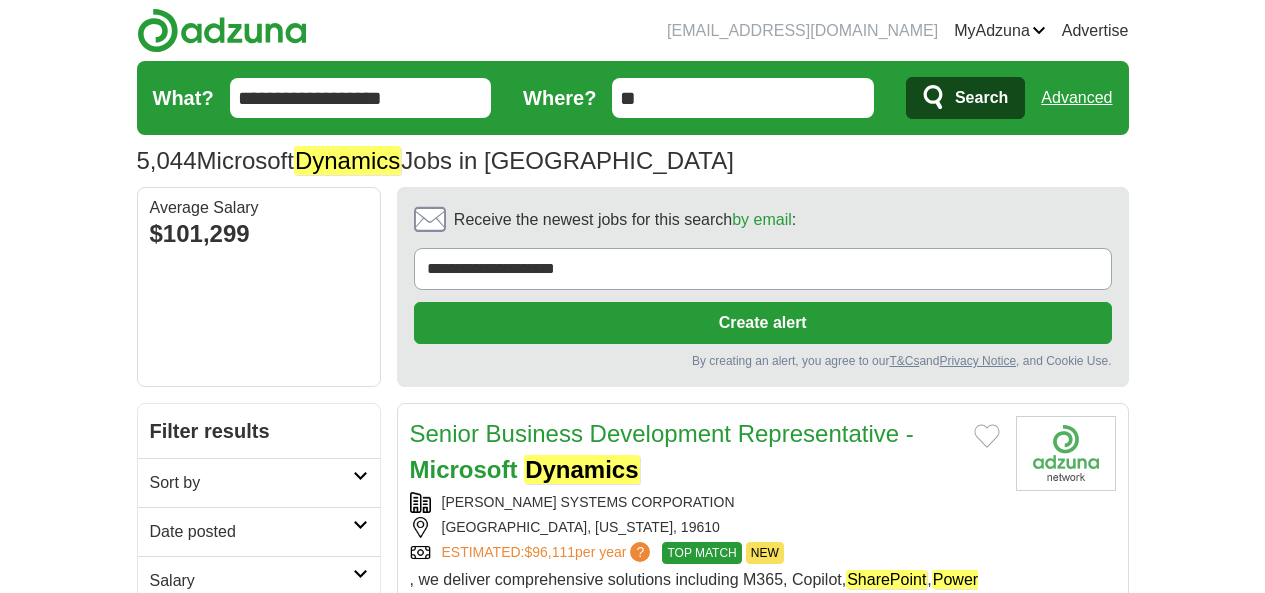 scroll, scrollTop: 0, scrollLeft: 0, axis: both 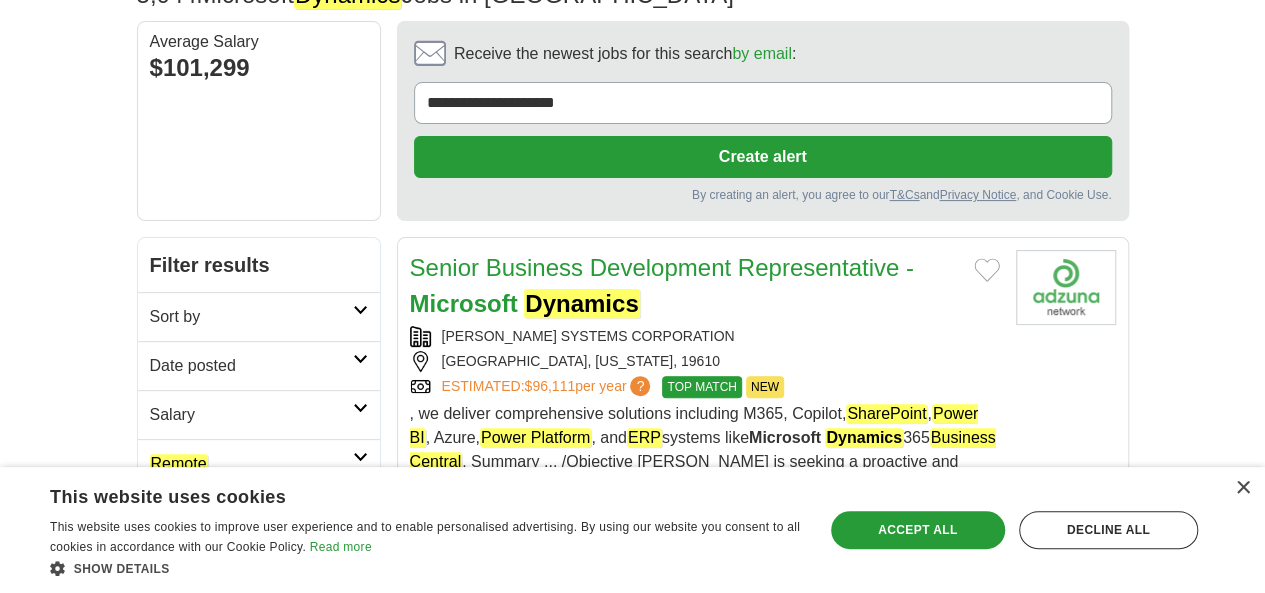 click on "Remote" at bounding box center [259, 463] 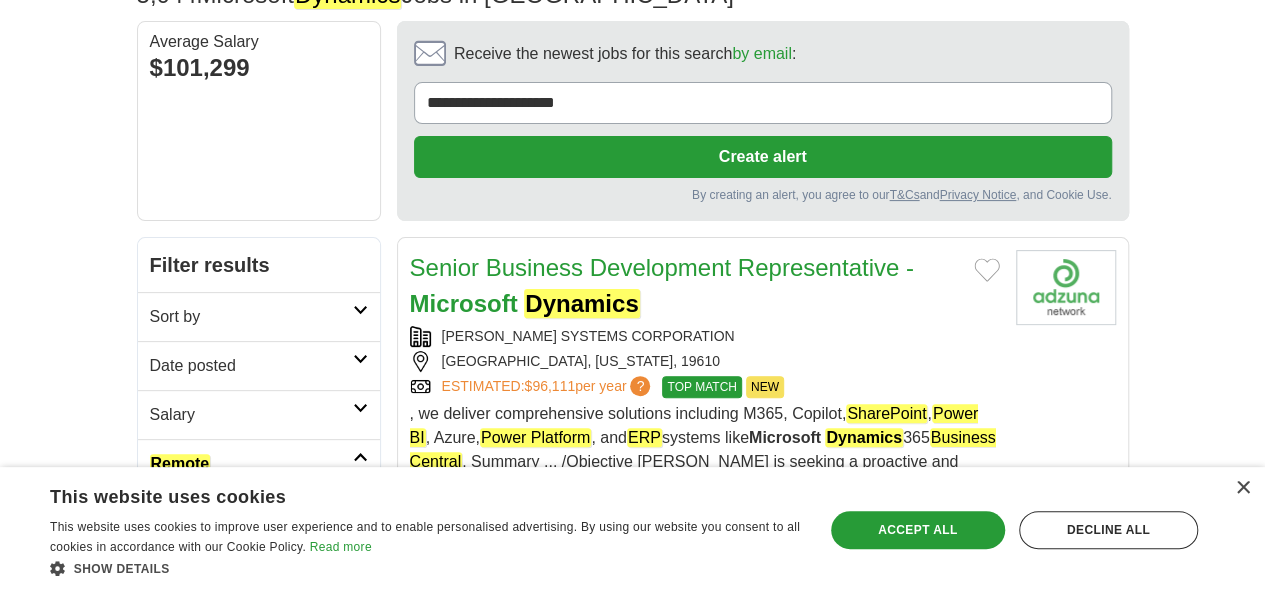 click on "Remote  jobs" at bounding box center [193, 511] 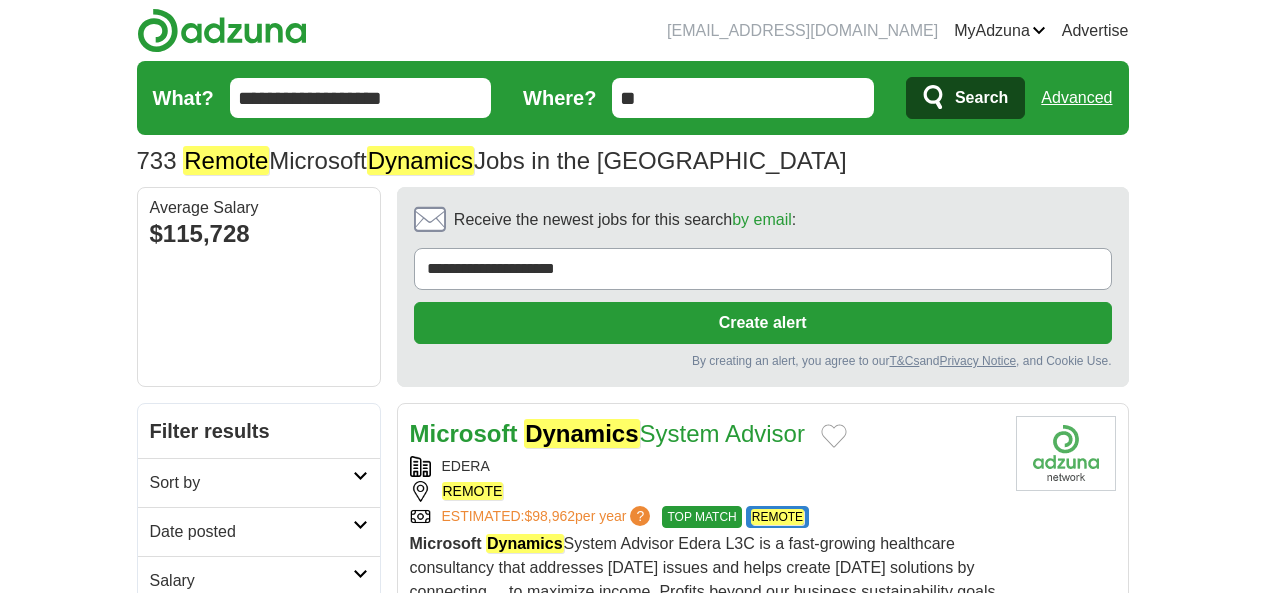 scroll, scrollTop: 0, scrollLeft: 0, axis: both 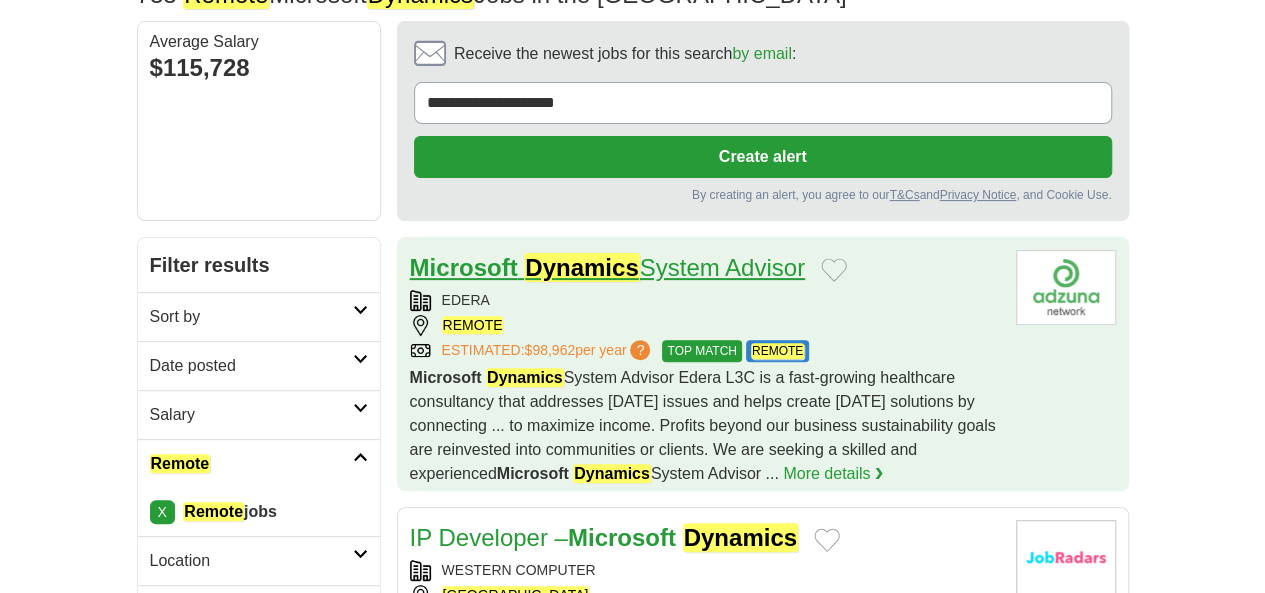 click on "Microsoft   Dynamics  System Advisor" at bounding box center [607, 267] 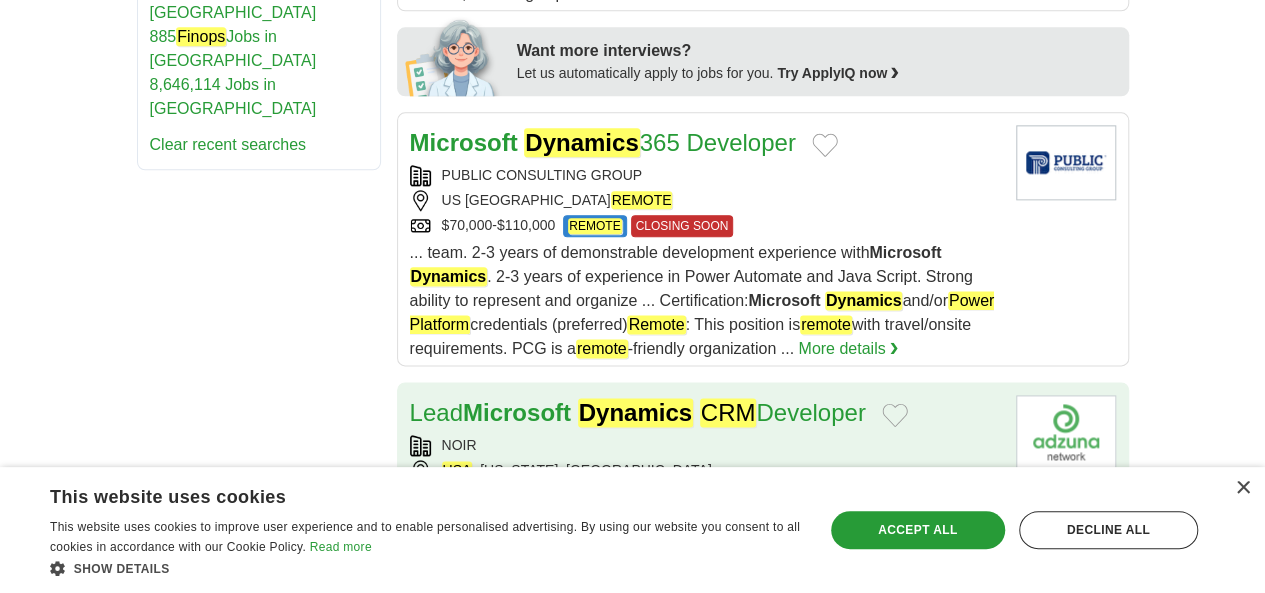 scroll, scrollTop: 1166, scrollLeft: 0, axis: vertical 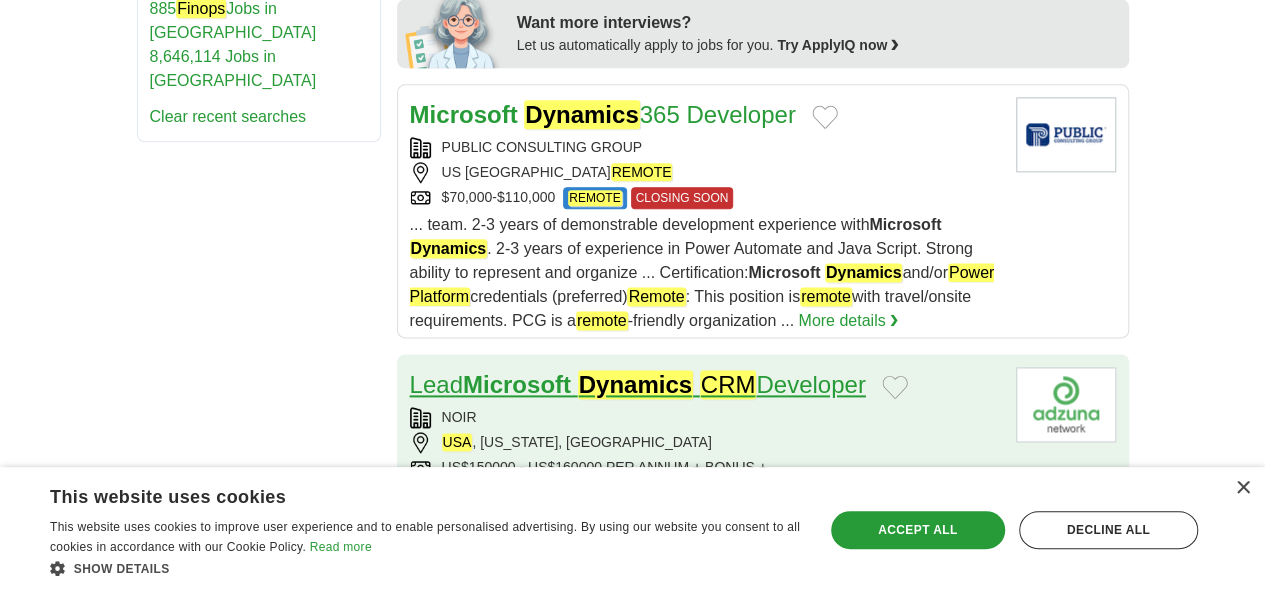 click on "Microsoft" at bounding box center (517, 384) 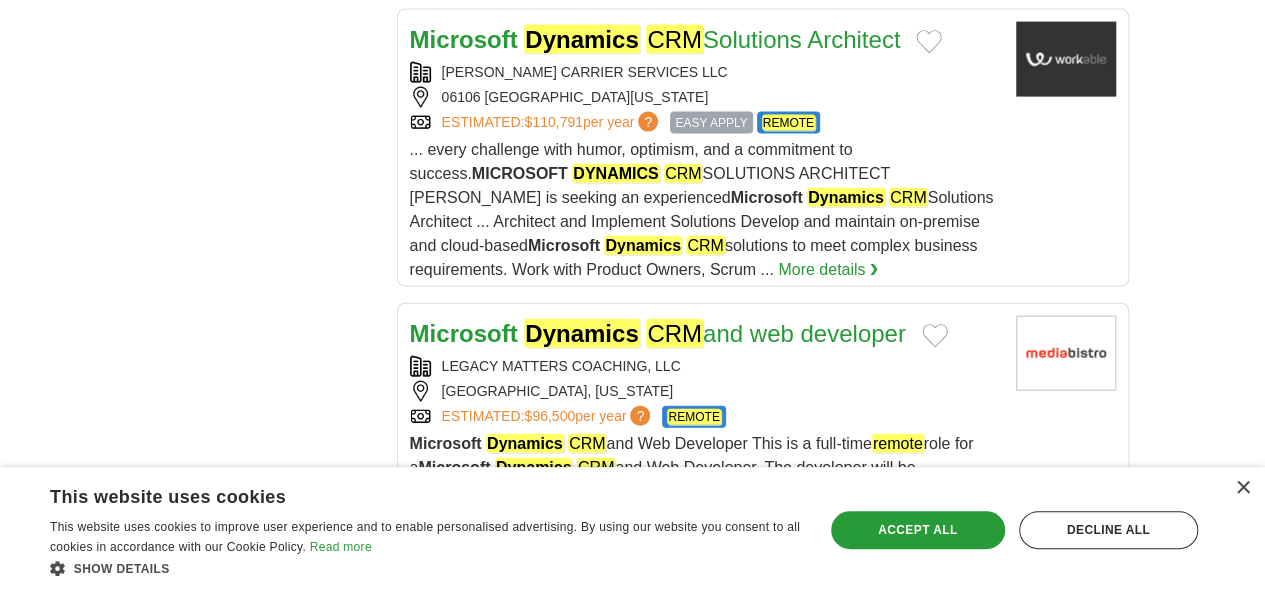 scroll, scrollTop: 2166, scrollLeft: 0, axis: vertical 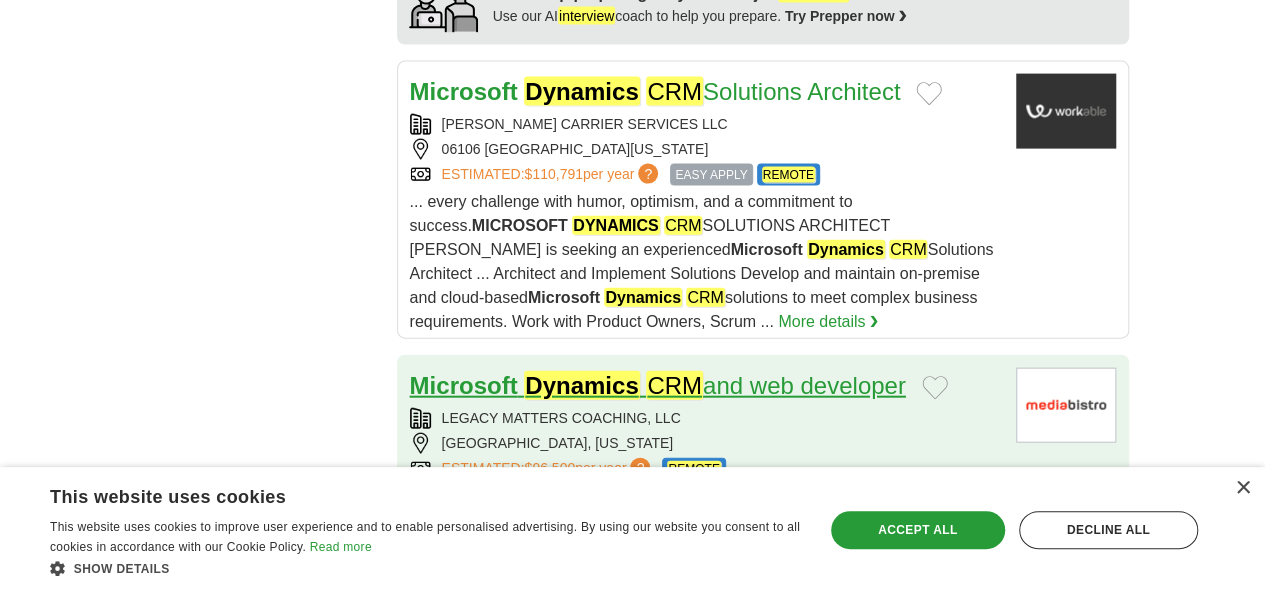 click on "Dynamics" 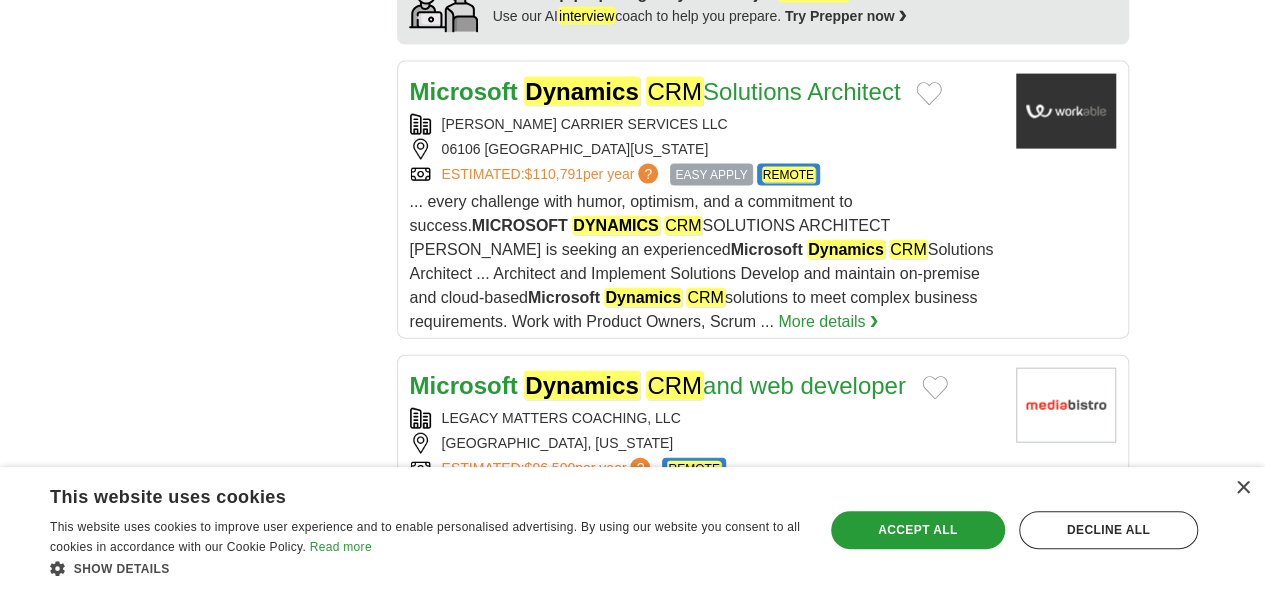 click on "Microsoft" at bounding box center [464, 679] 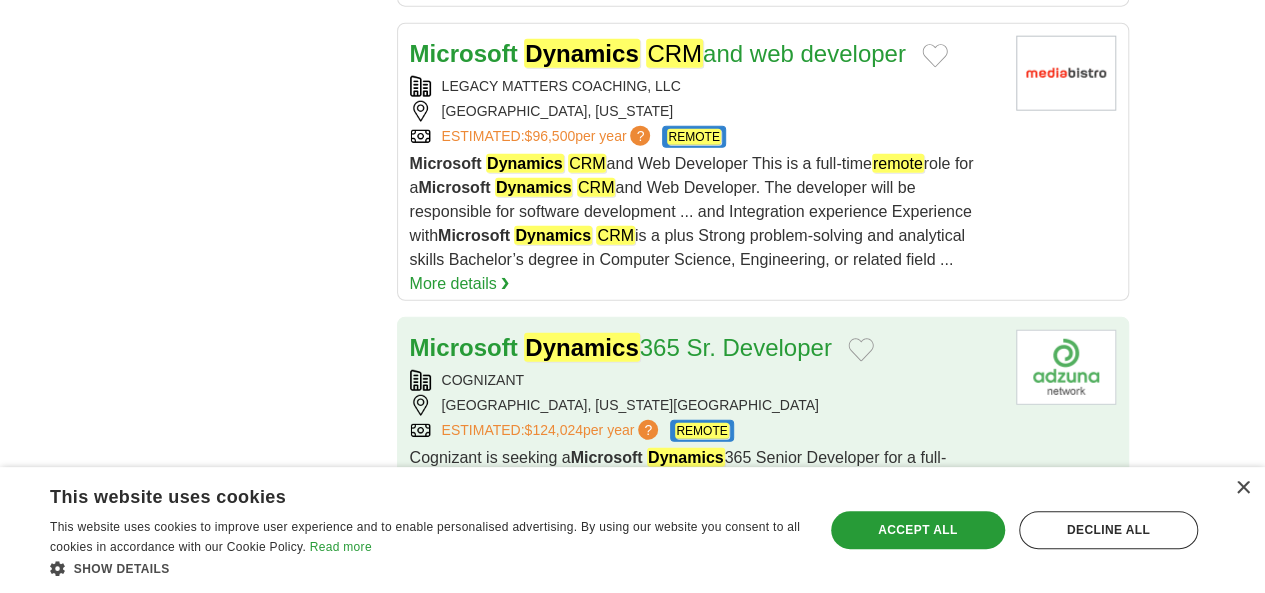 scroll, scrollTop: 2500, scrollLeft: 0, axis: vertical 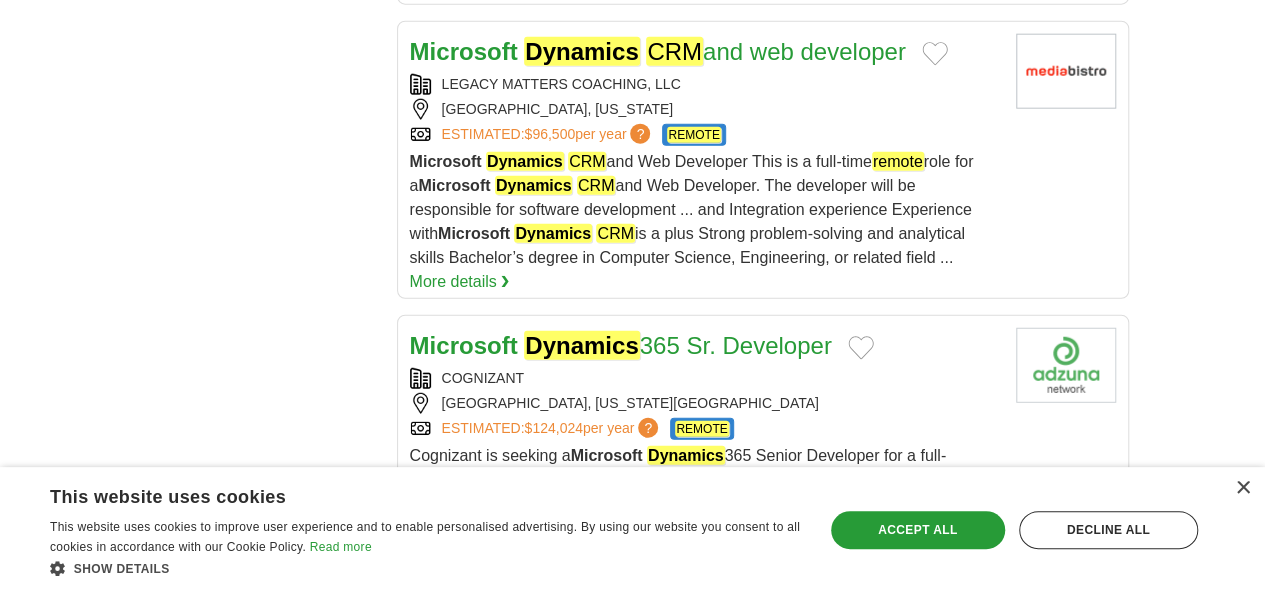 click on "Dynamics" 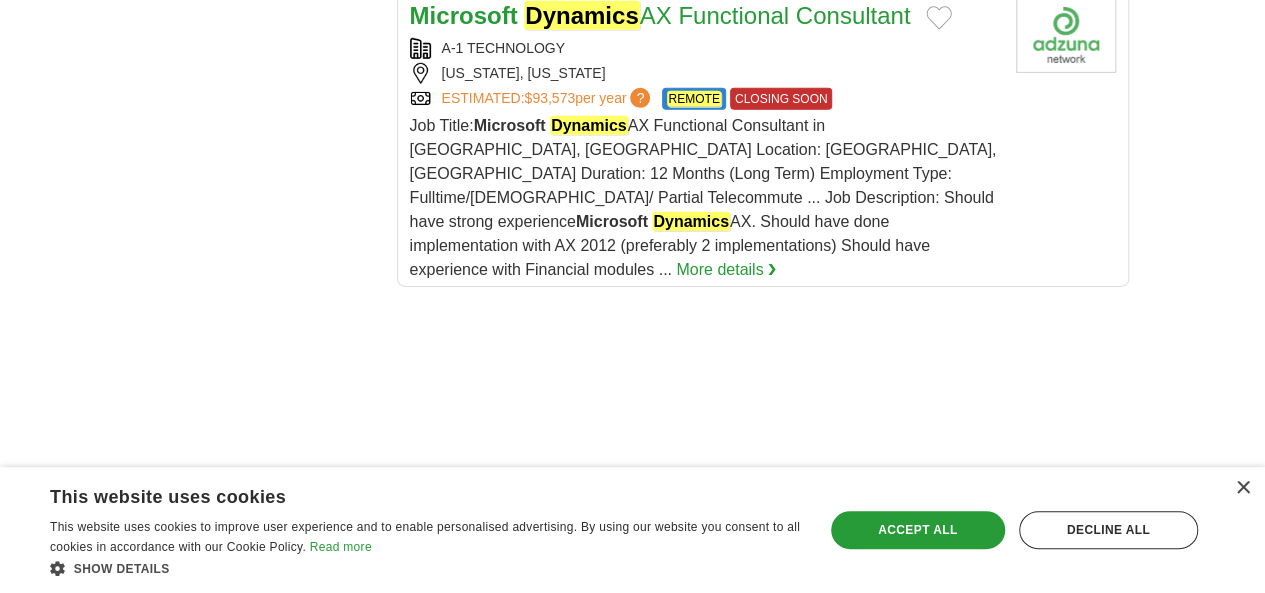 scroll, scrollTop: 3166, scrollLeft: 0, axis: vertical 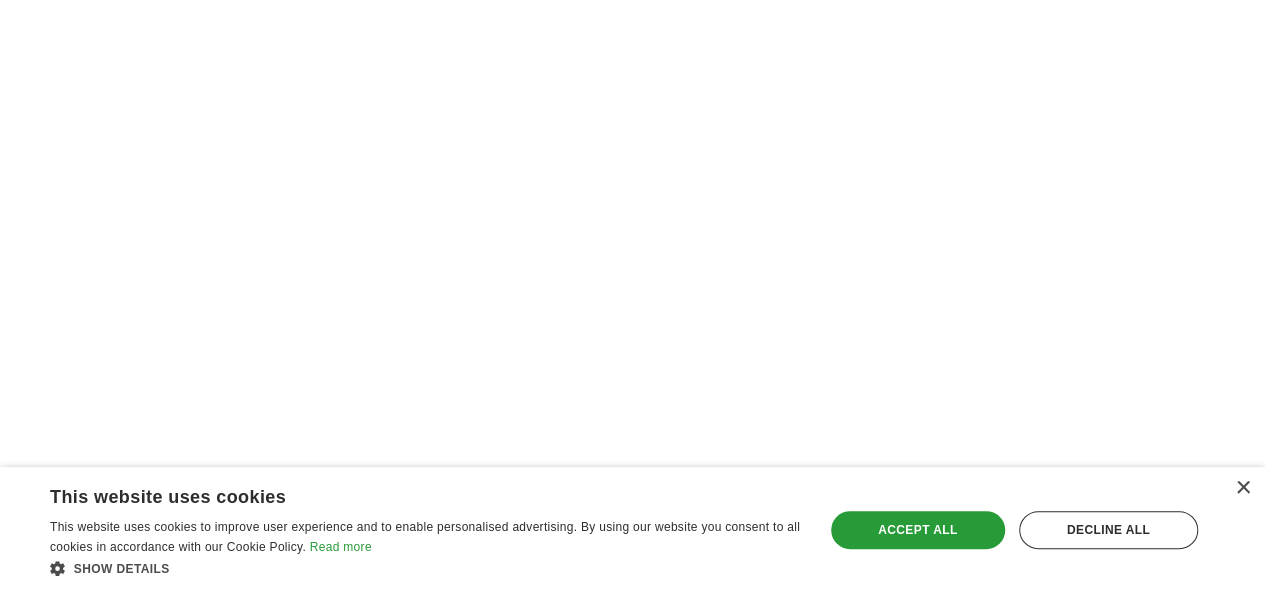 click on "2" at bounding box center (607, 1050) 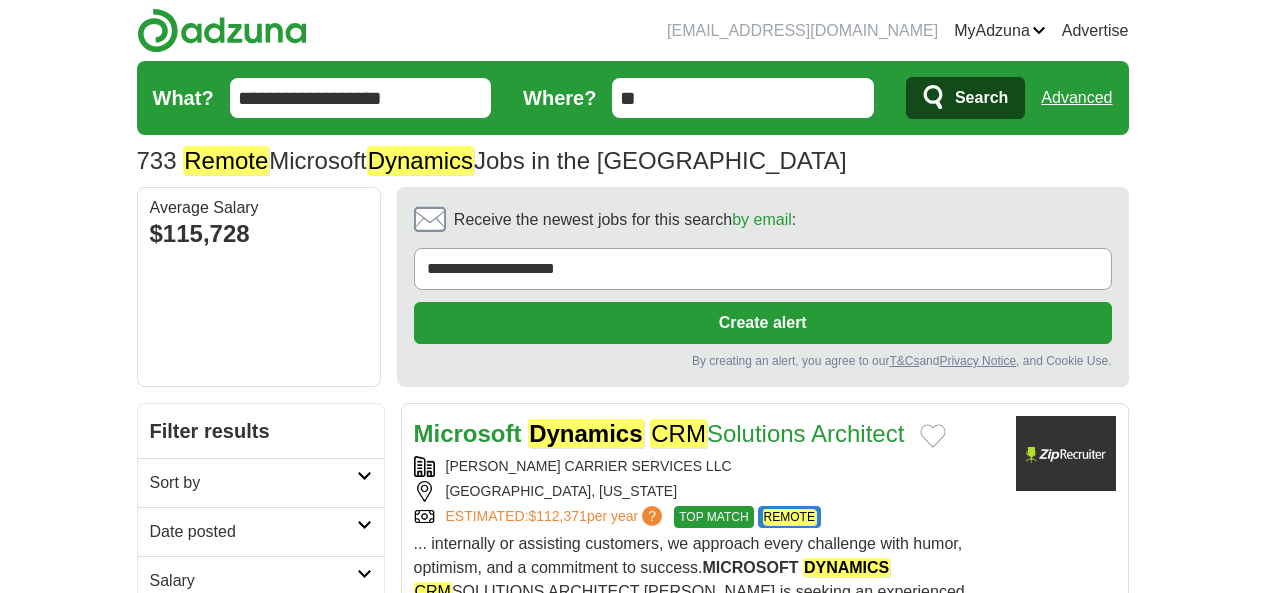 scroll, scrollTop: 0, scrollLeft: 0, axis: both 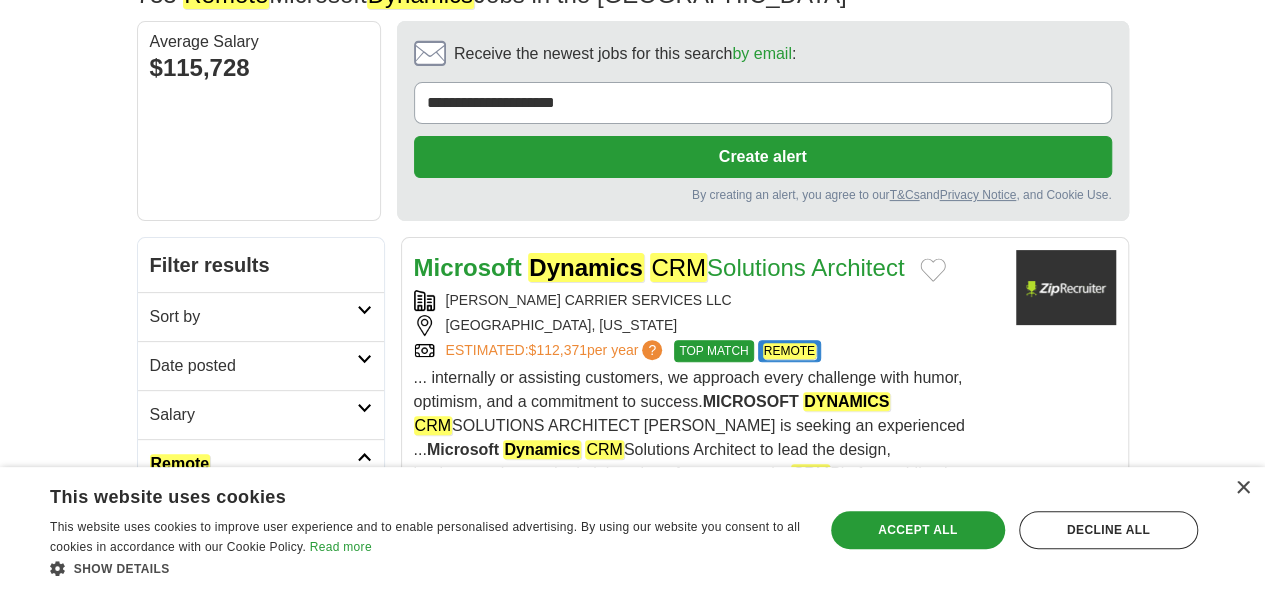 click on "Date posted" at bounding box center [253, 366] 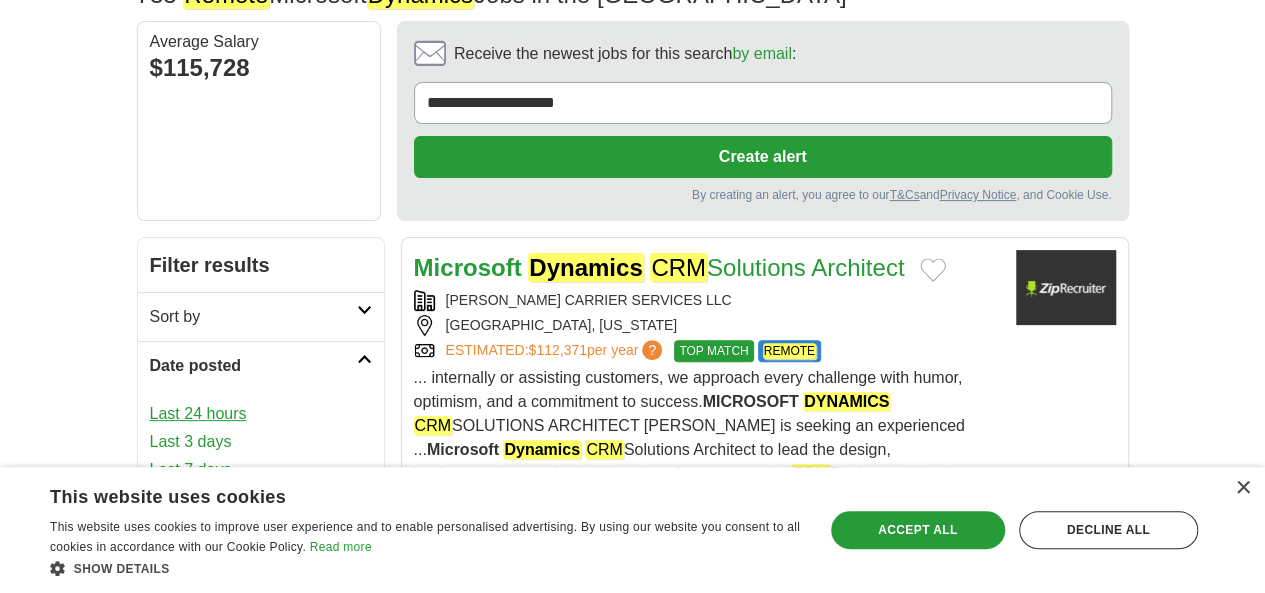 click on "Last 24 hours" at bounding box center [261, 414] 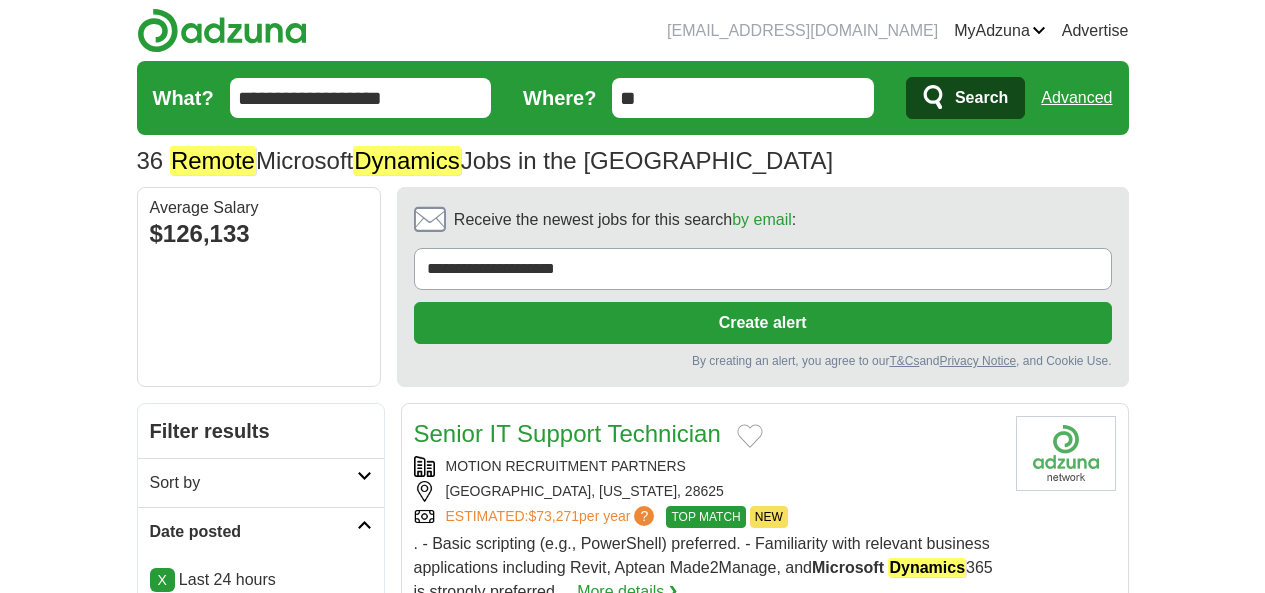 scroll, scrollTop: 0, scrollLeft: 0, axis: both 